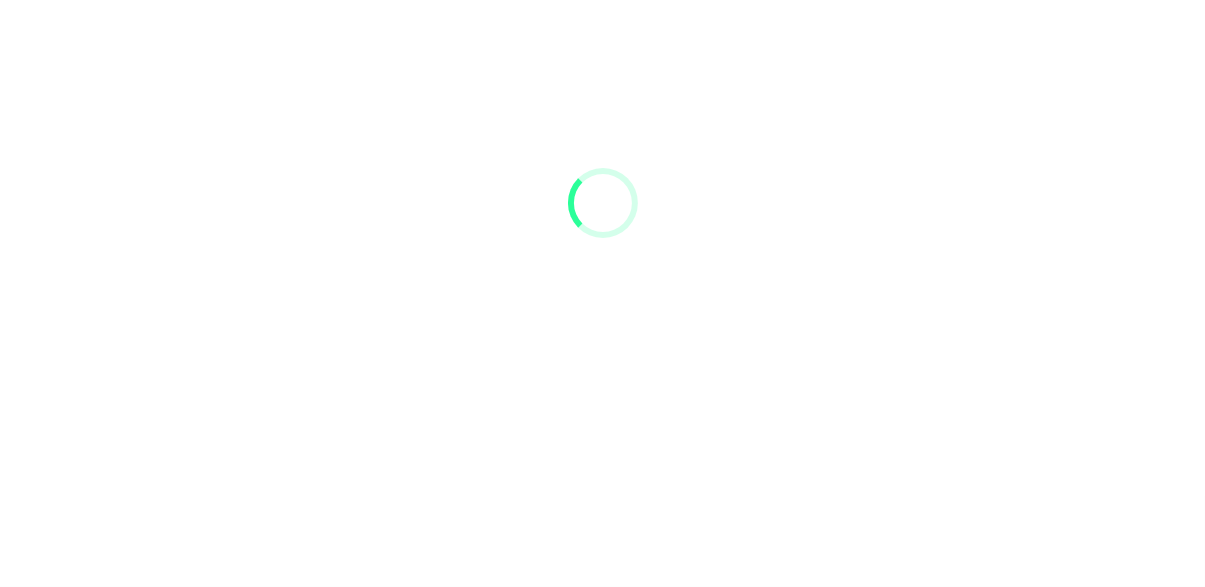 scroll, scrollTop: 128, scrollLeft: 0, axis: vertical 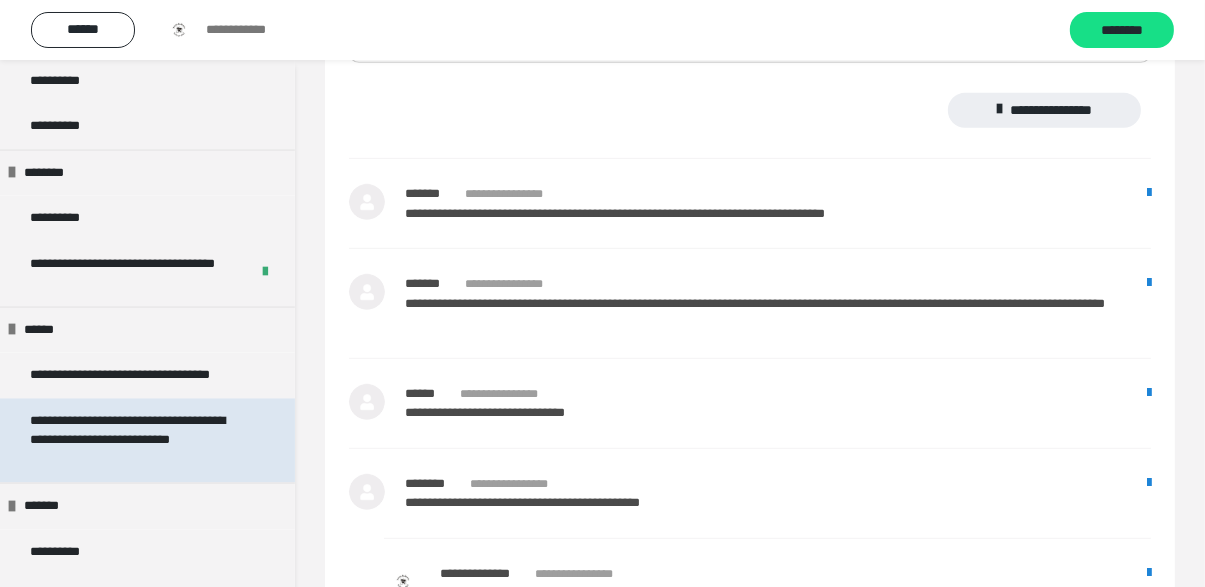 click on "**********" at bounding box center [139, 441] 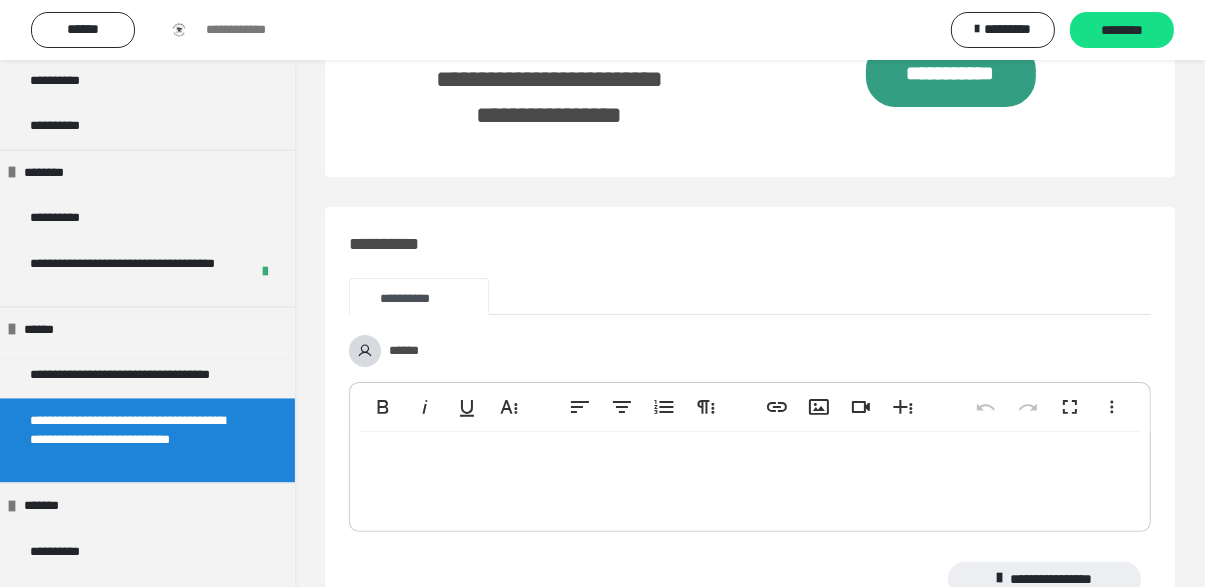 scroll, scrollTop: 60, scrollLeft: 0, axis: vertical 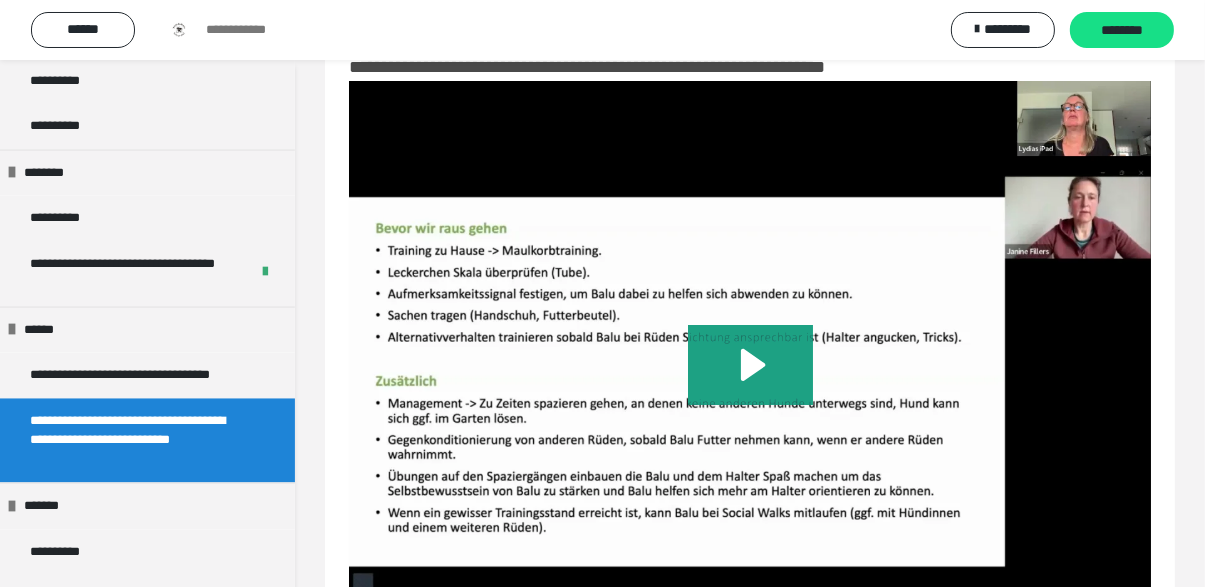 click 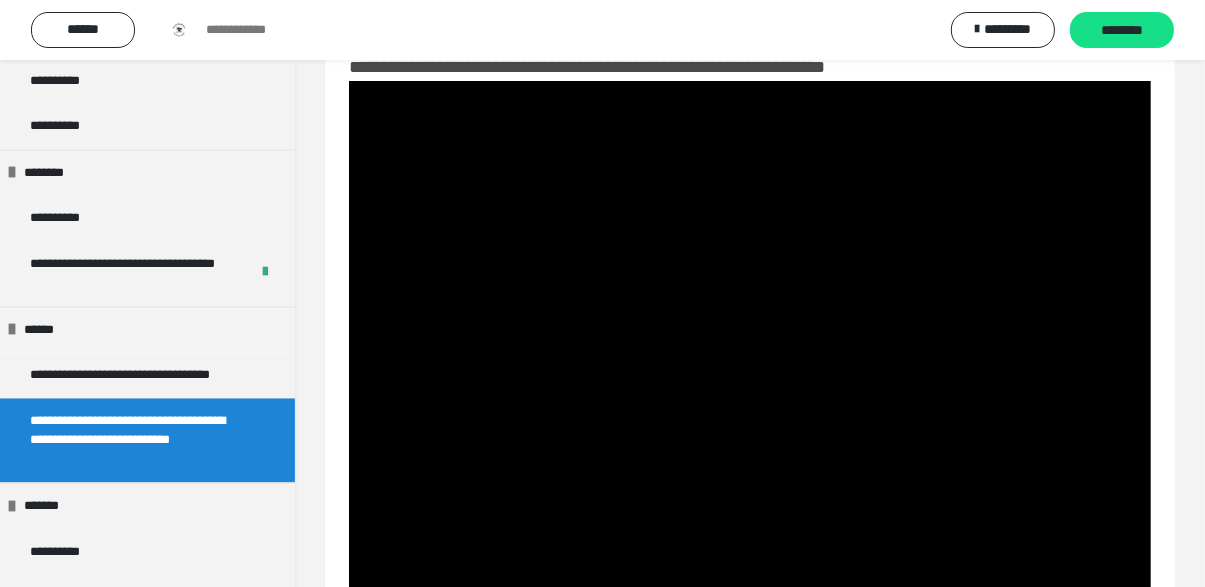 click at bounding box center (750, 382) 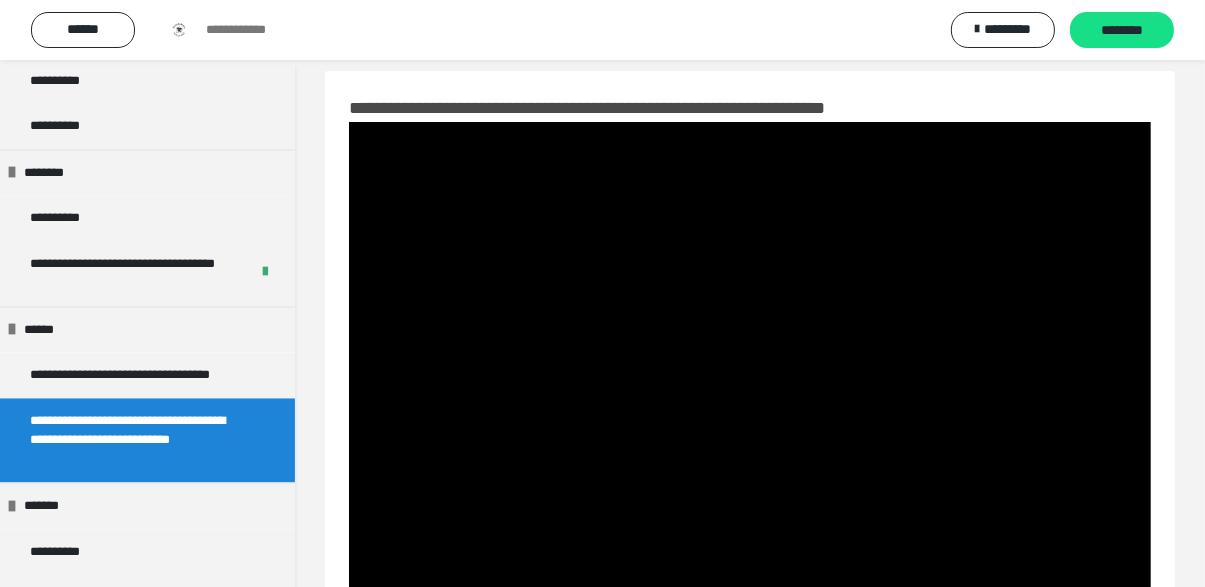 click at bounding box center (750, 423) 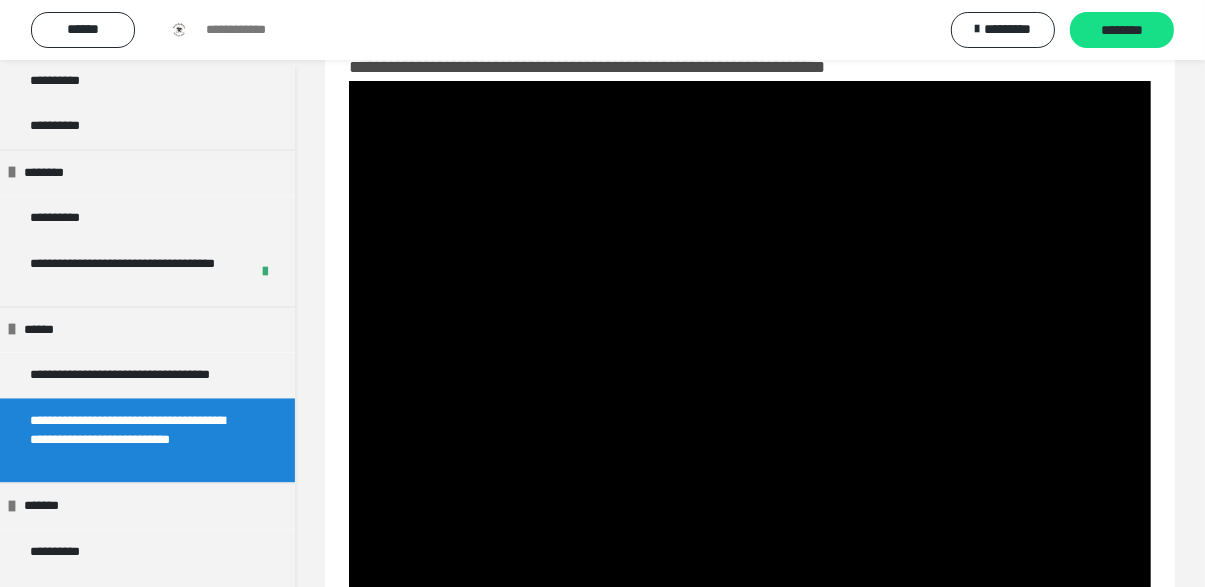 scroll, scrollTop: 61, scrollLeft: 0, axis: vertical 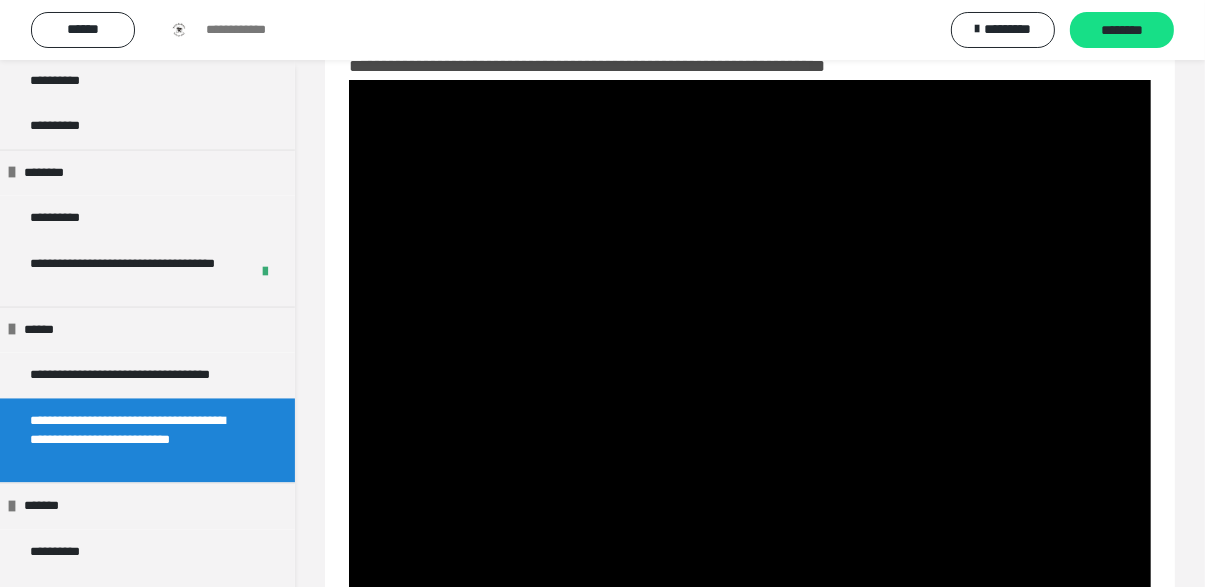 click at bounding box center (750, 381) 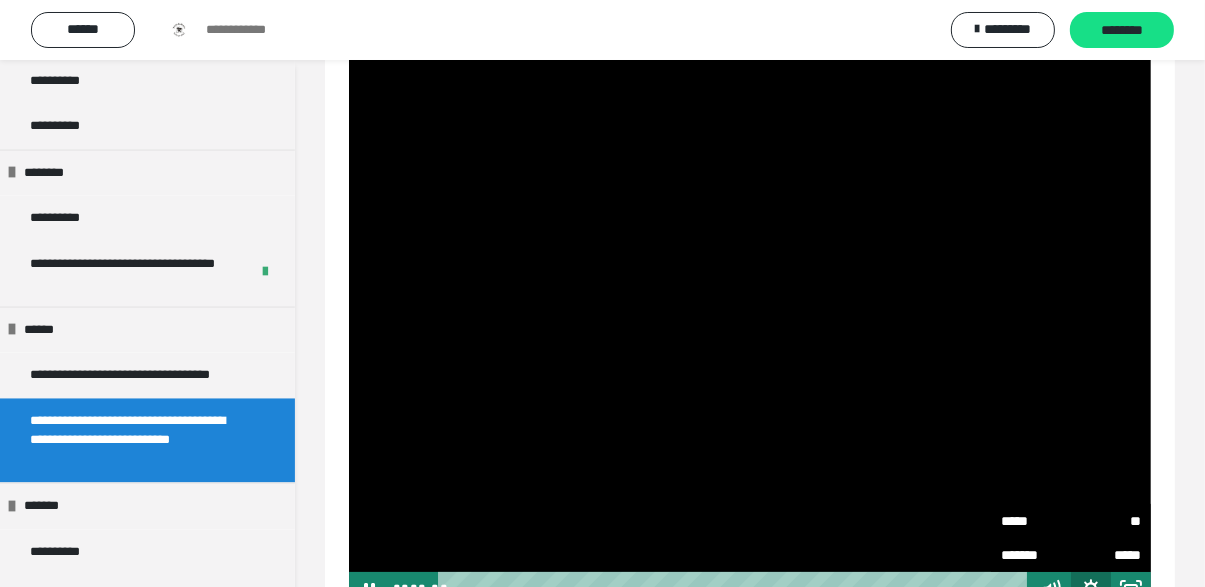 scroll, scrollTop: 138, scrollLeft: 0, axis: vertical 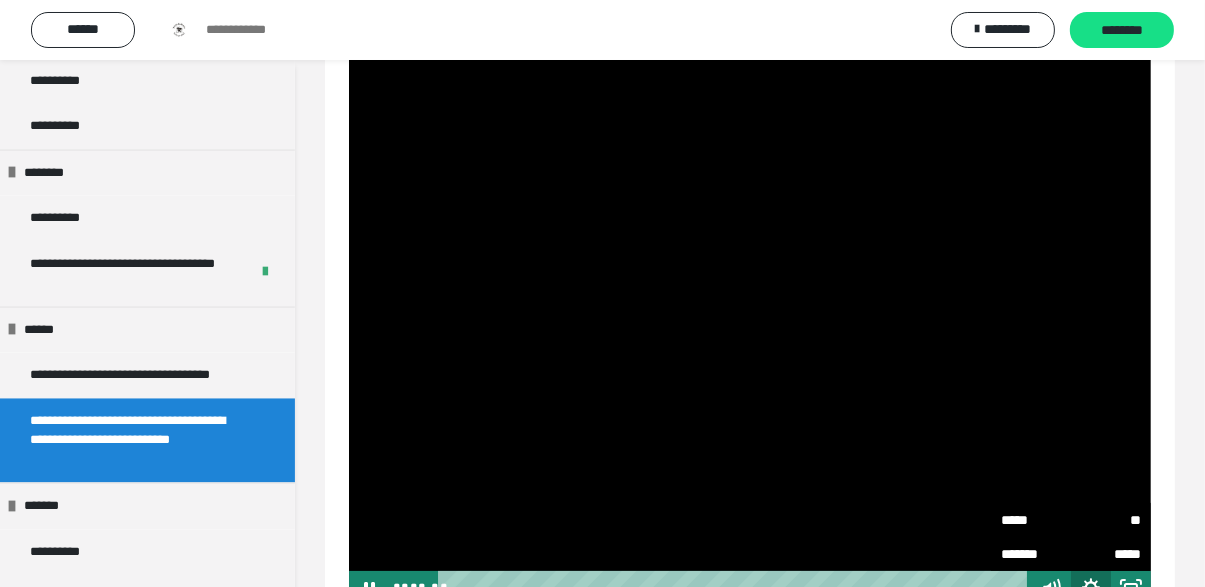 click on "***** **" at bounding box center (1071, 520) 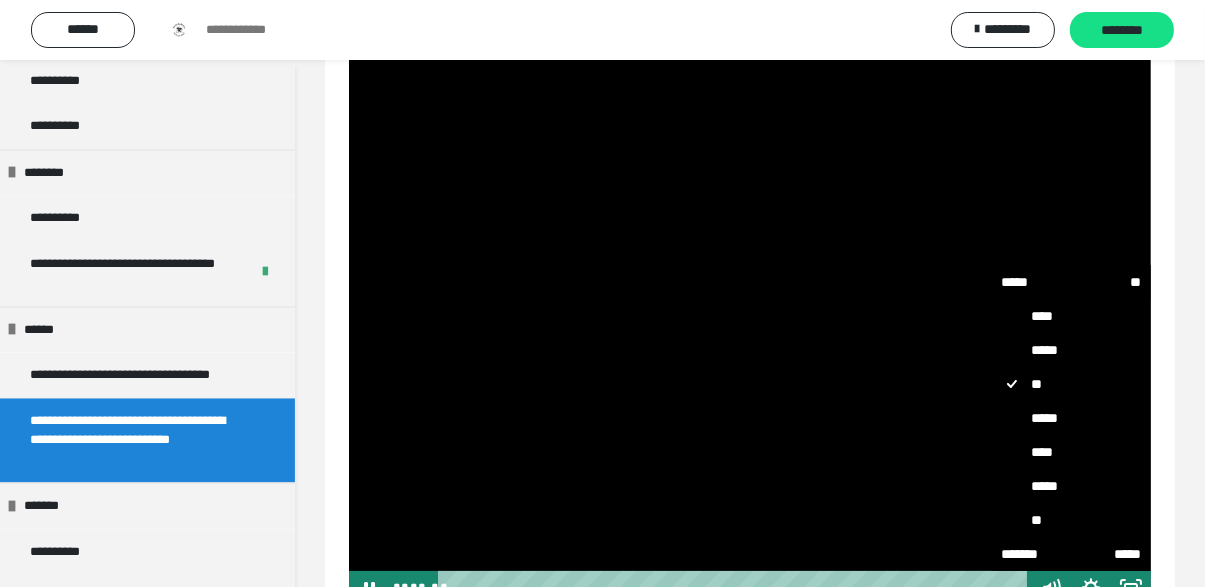 click on "****" at bounding box center [1071, 452] 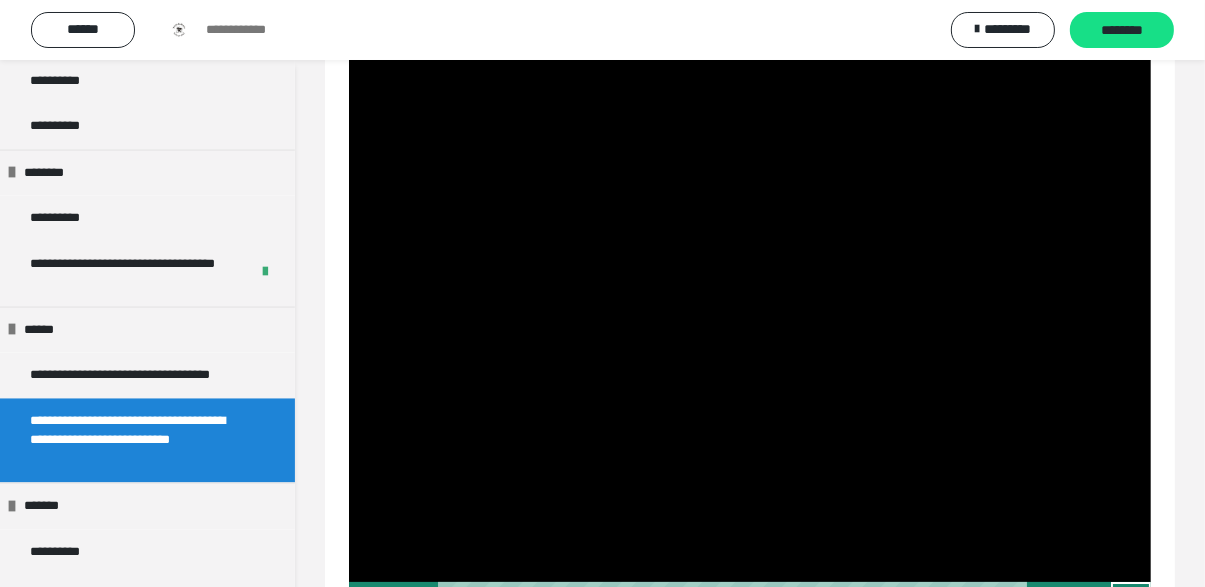 scroll, scrollTop: 126, scrollLeft: 0, axis: vertical 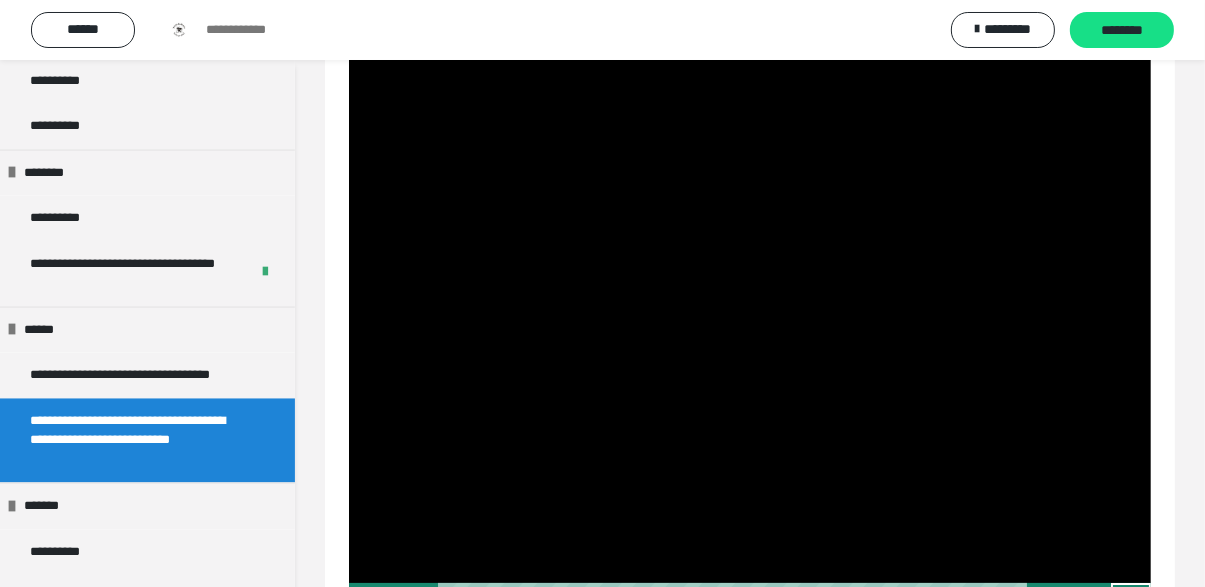 click at bounding box center [750, 316] 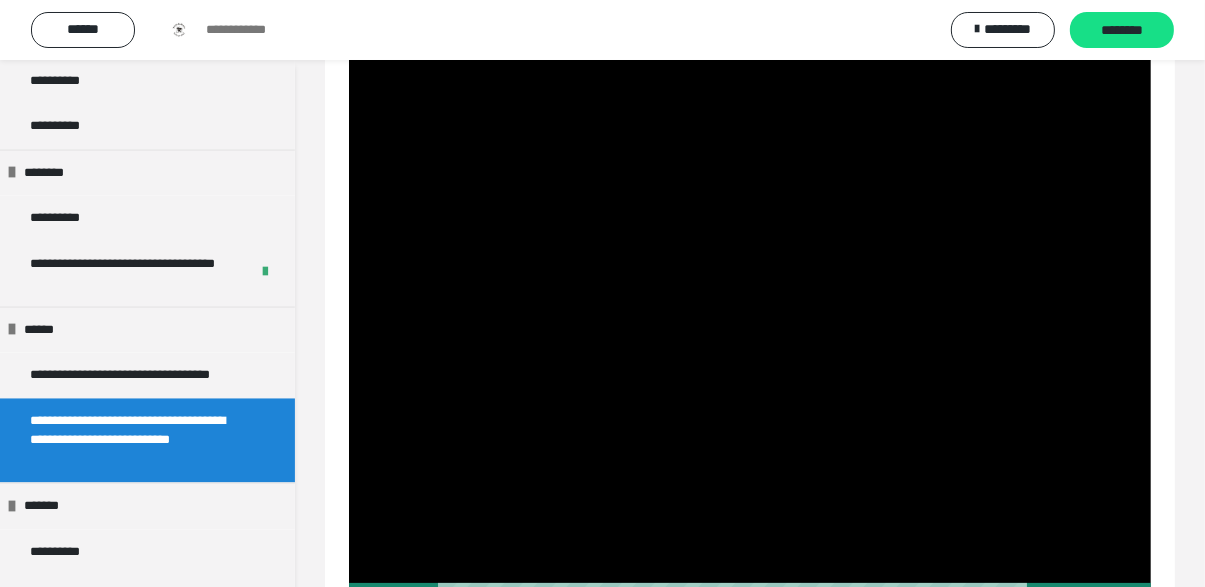 click at bounding box center (750, 316) 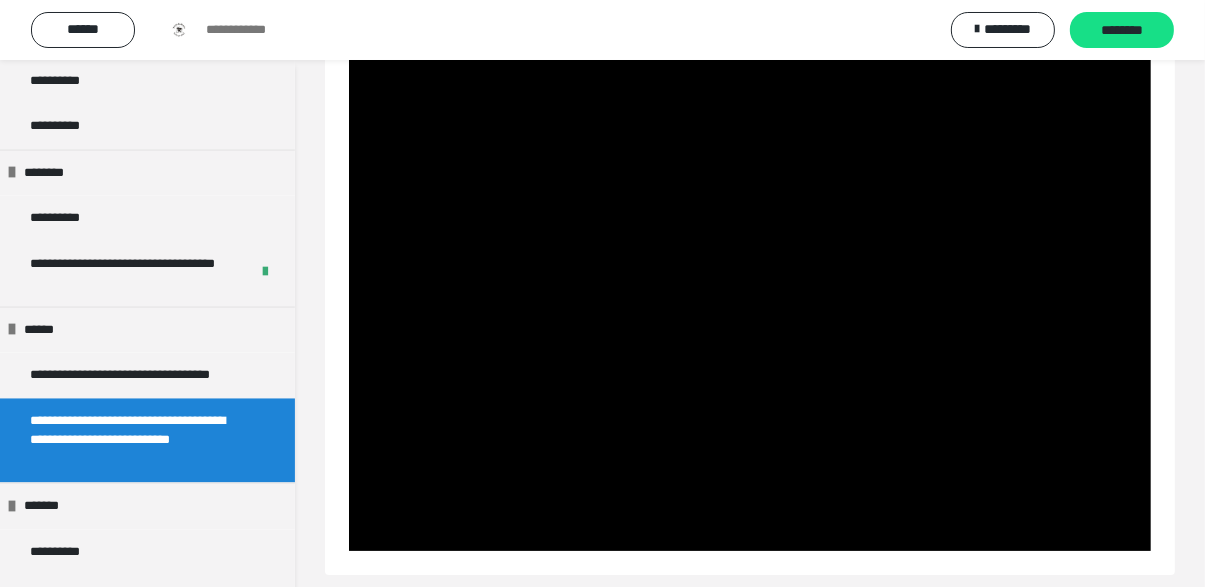 scroll, scrollTop: 176, scrollLeft: 0, axis: vertical 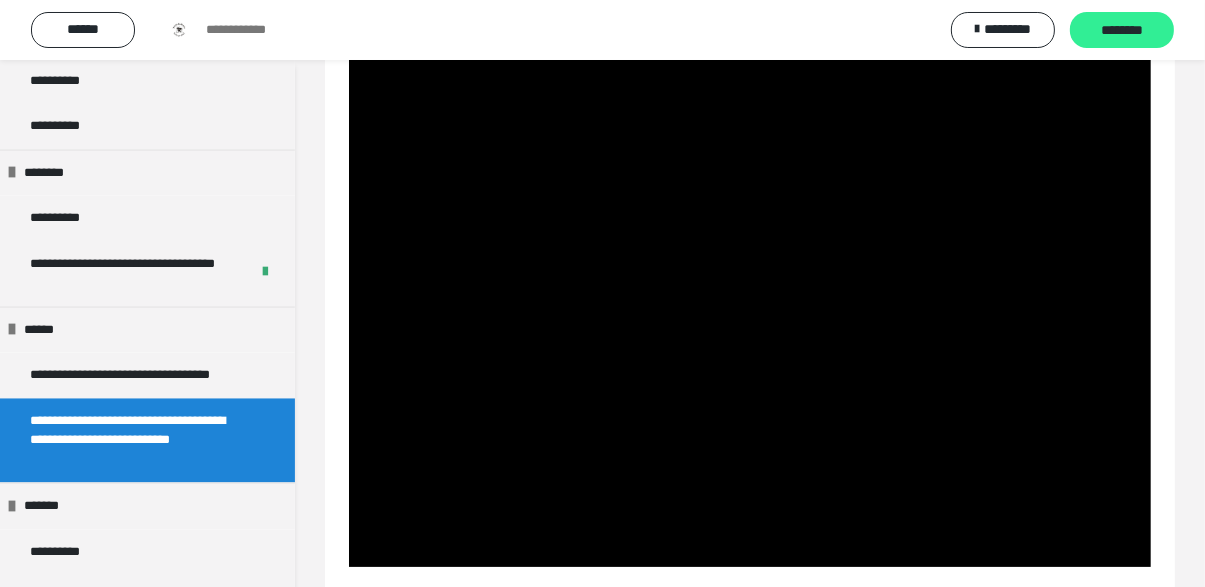 click on "********" at bounding box center (1122, 31) 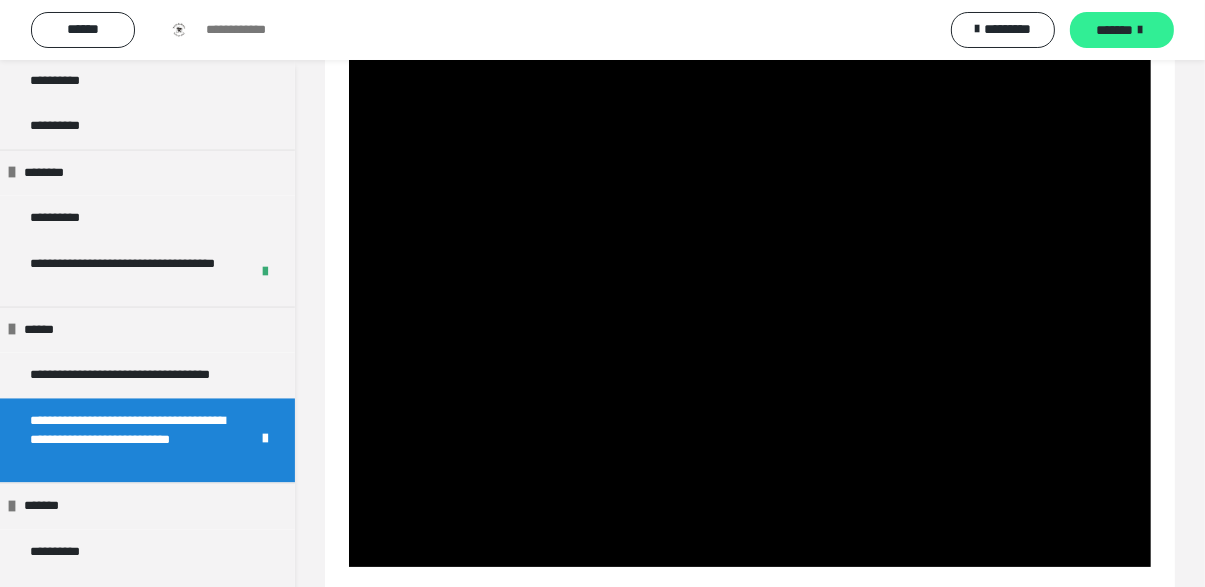 click on "*******" at bounding box center (1115, 30) 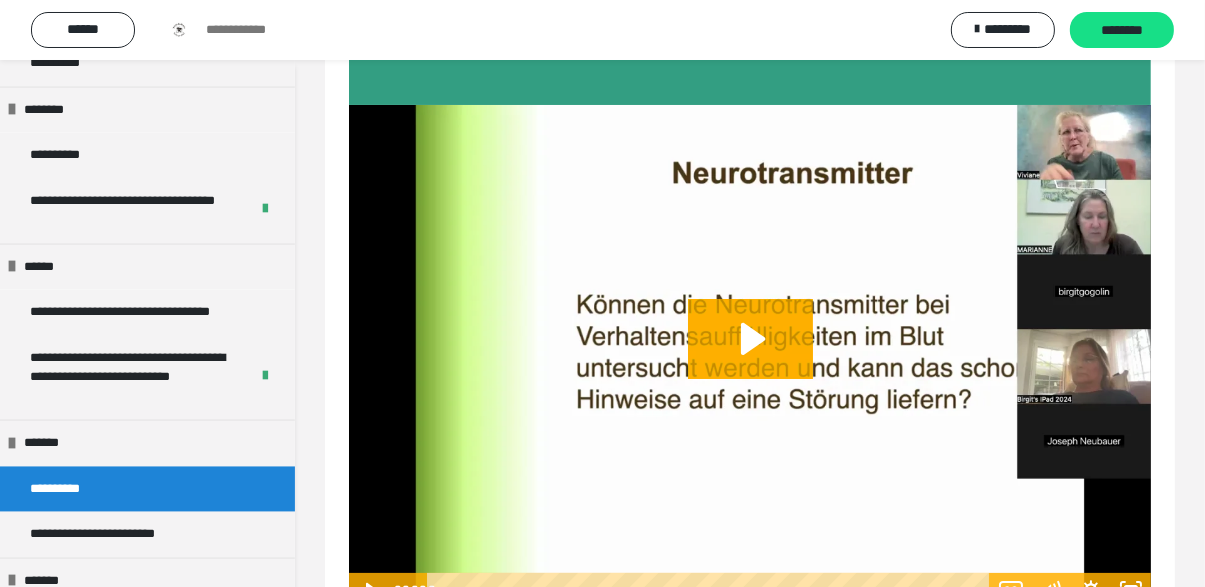 scroll, scrollTop: 3576, scrollLeft: 0, axis: vertical 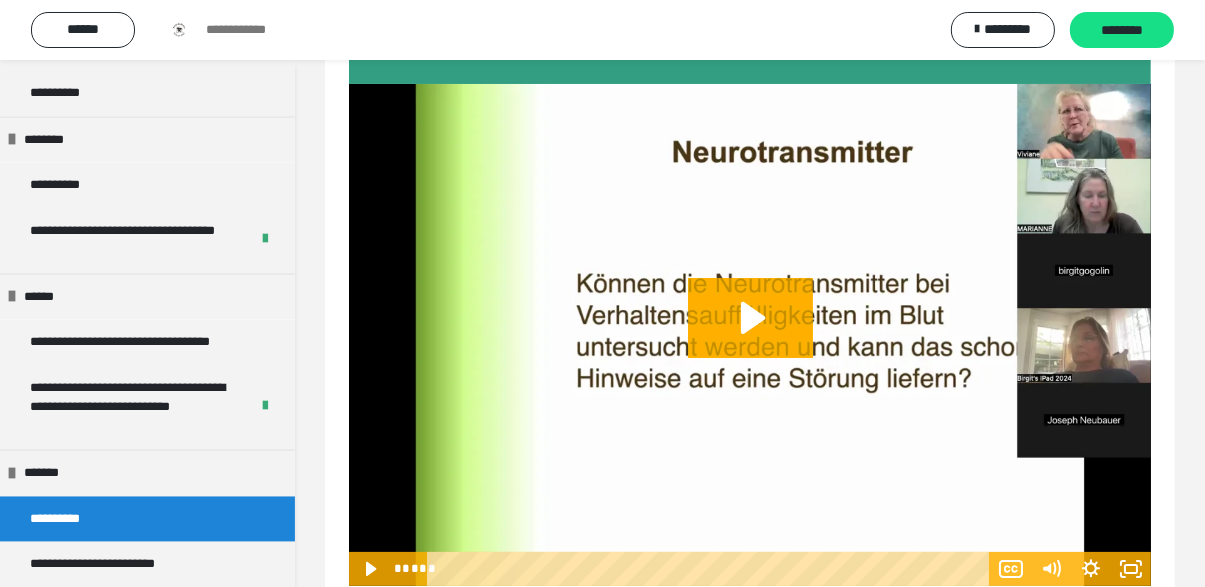click 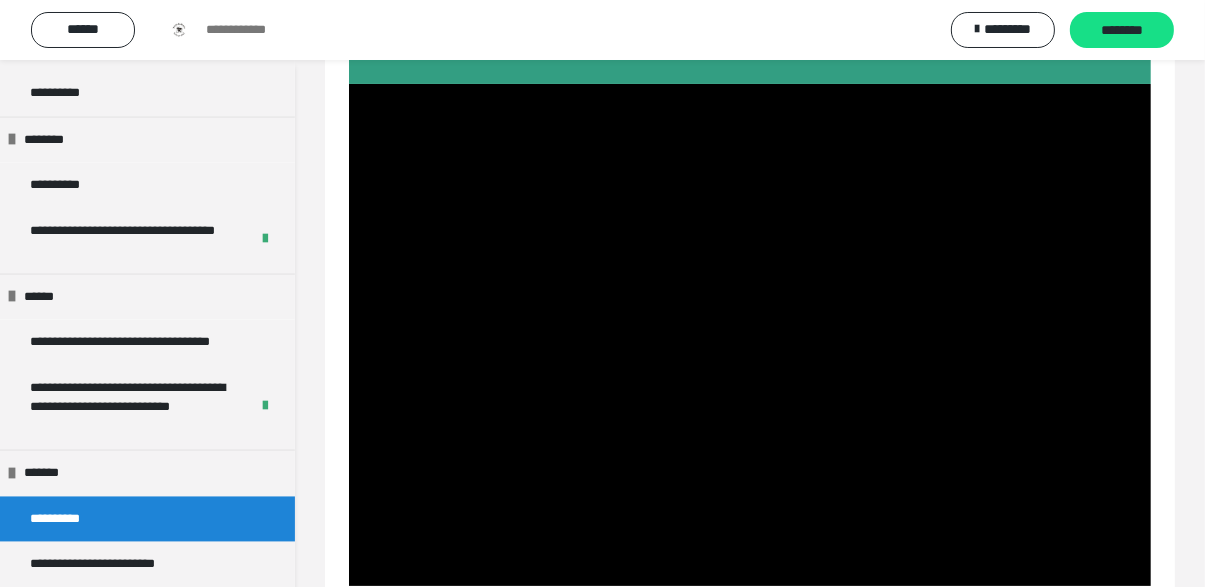 click at bounding box center (750, 334) 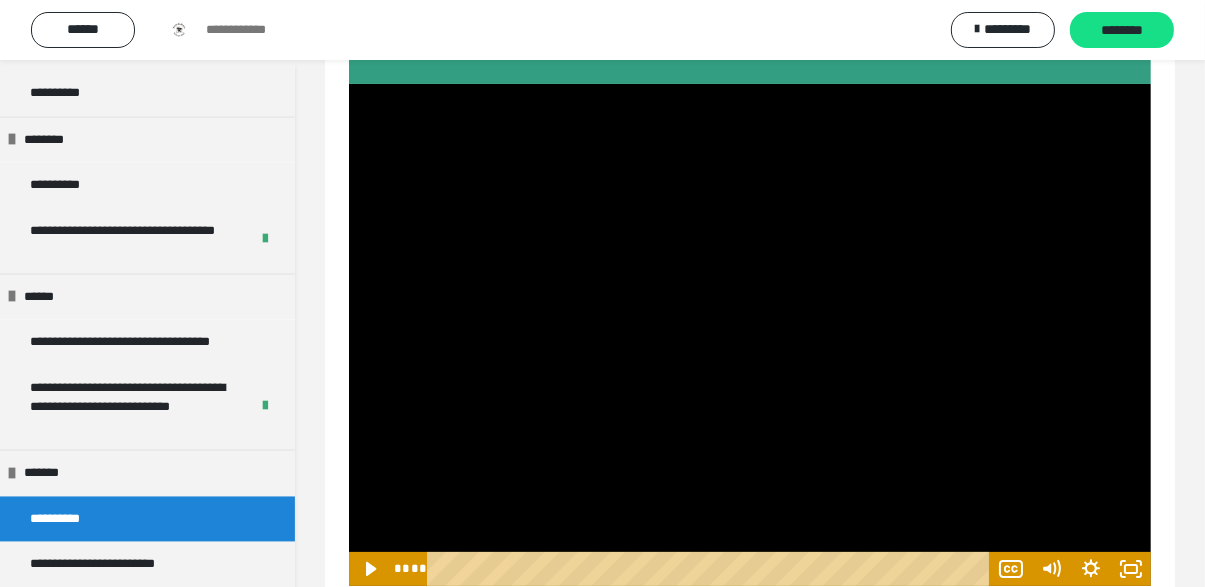 click at bounding box center (750, 334) 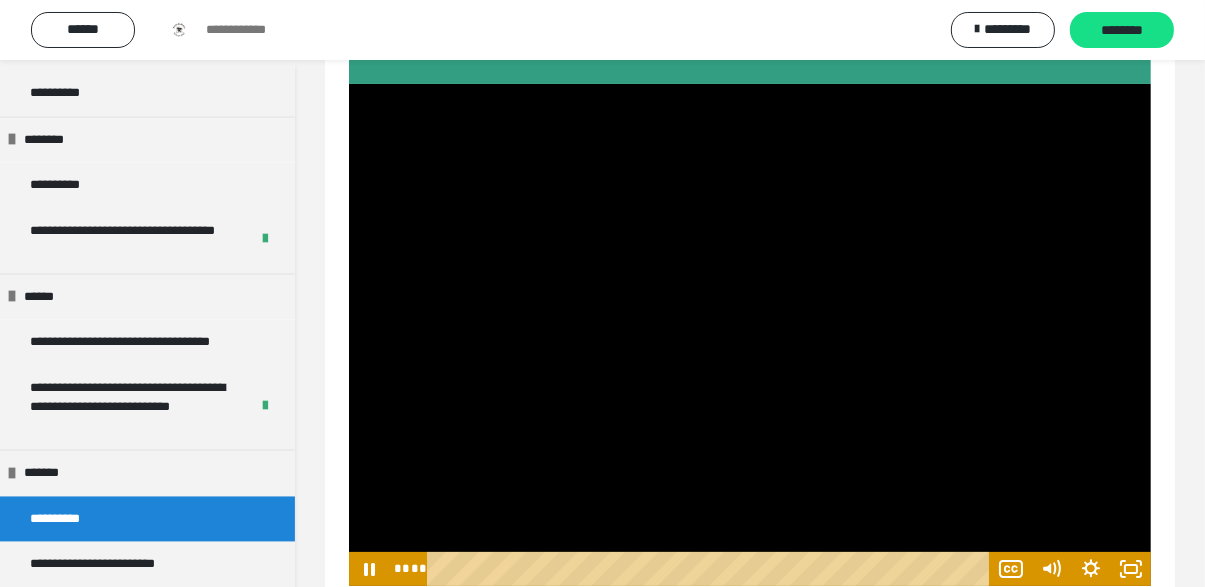 click at bounding box center [711, 569] 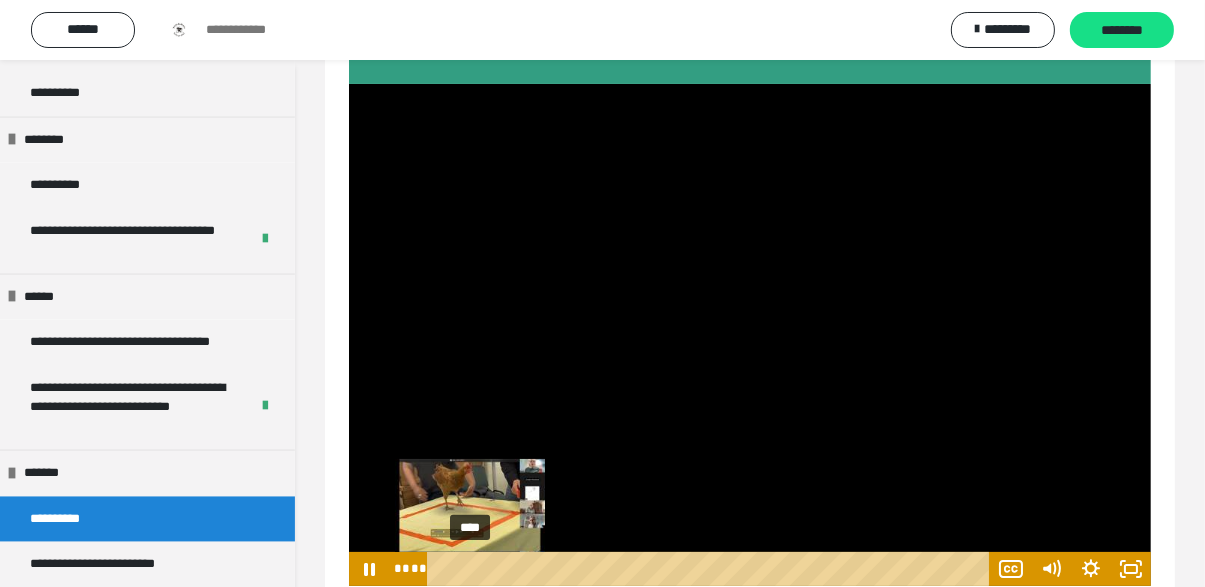 scroll, scrollTop: 206, scrollLeft: 0, axis: vertical 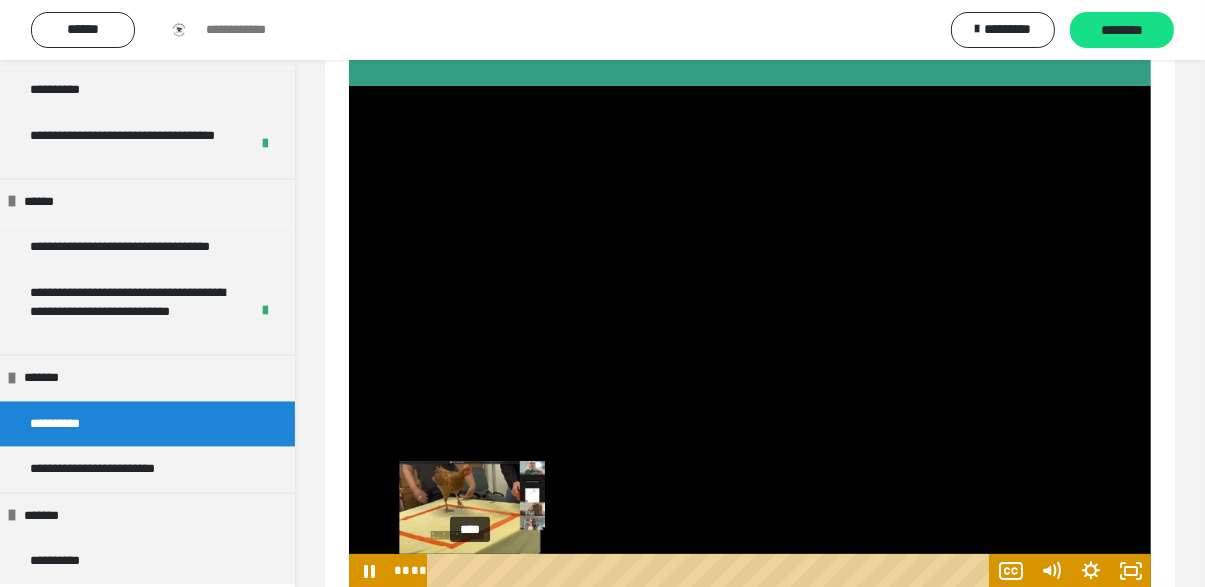 click on "****" at bounding box center (711, 571) 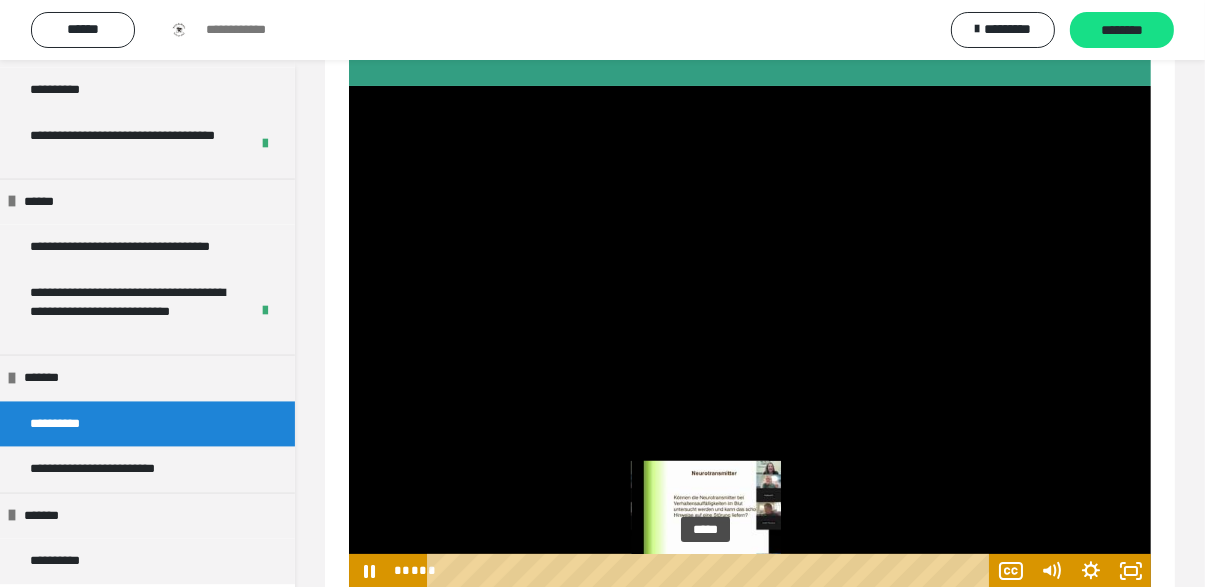 click on "*****" at bounding box center [711, 571] 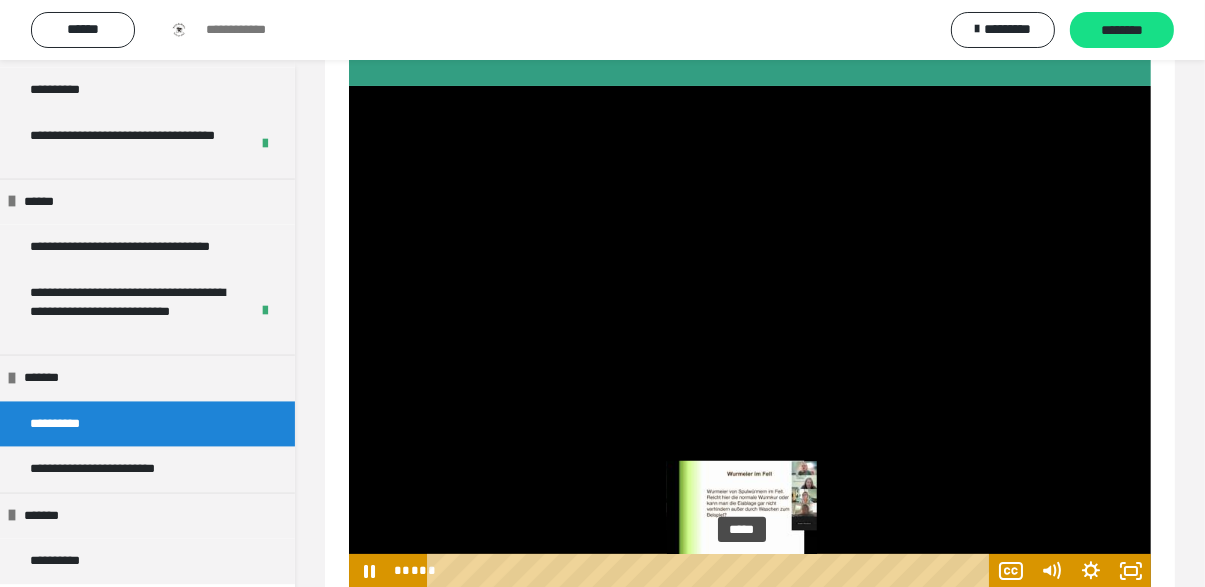 click on "*****" at bounding box center (711, 571) 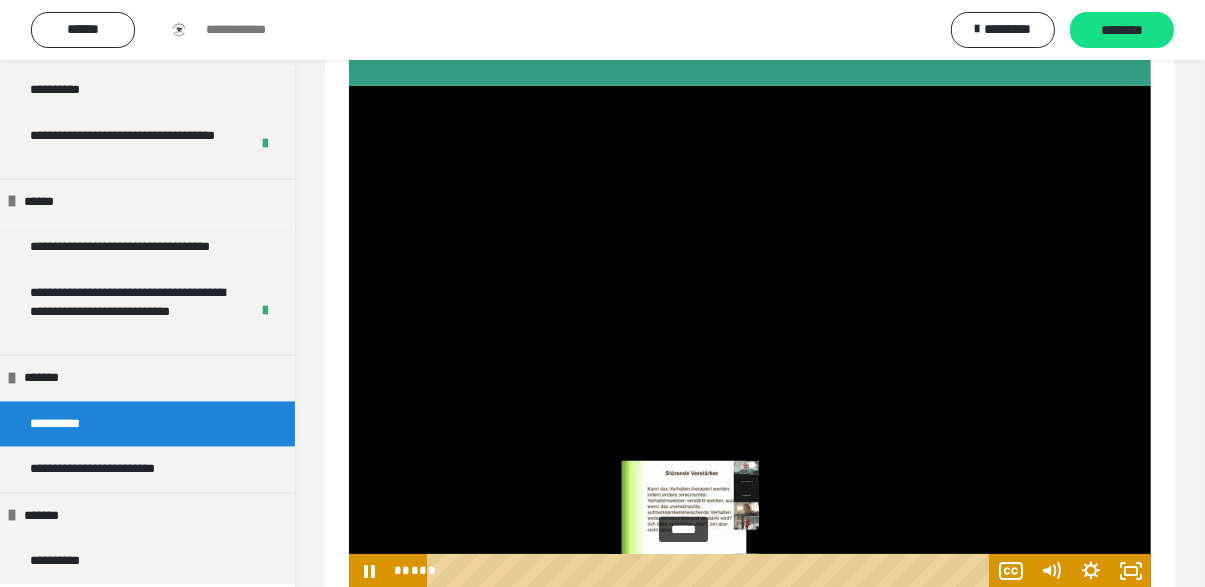 click on "*****" at bounding box center [711, 571] 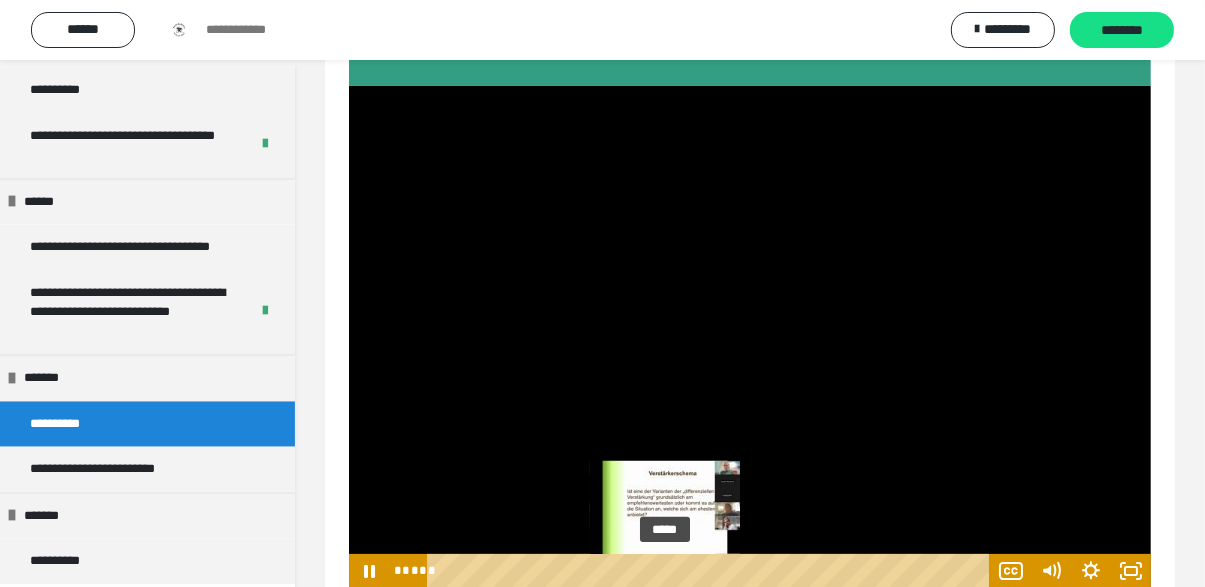click at bounding box center [671, 570] 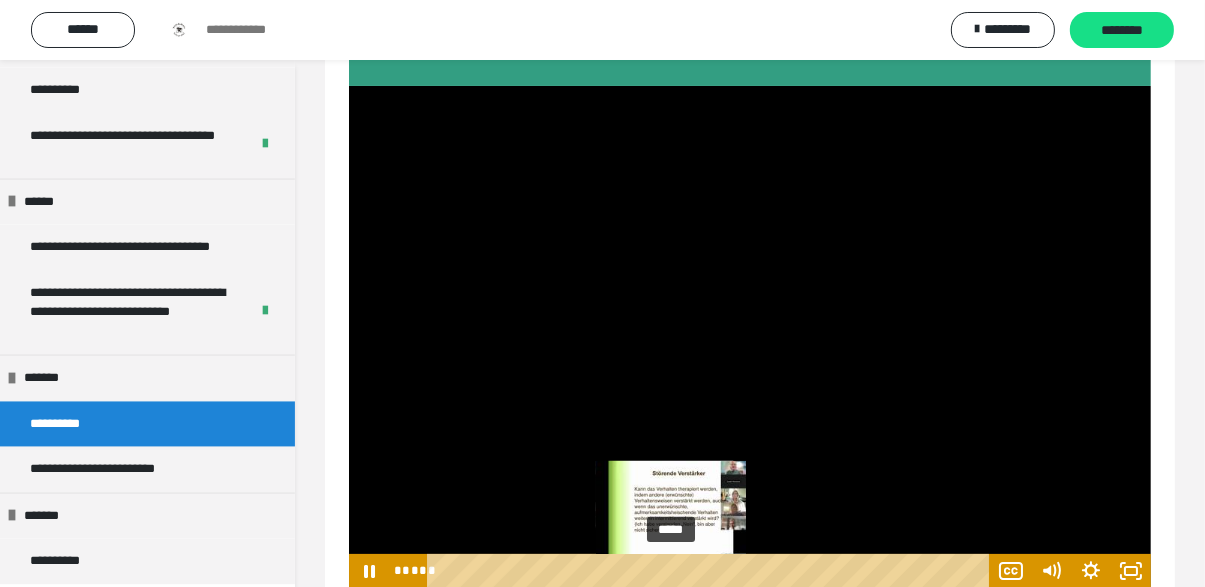 click on "*****" at bounding box center [711, 571] 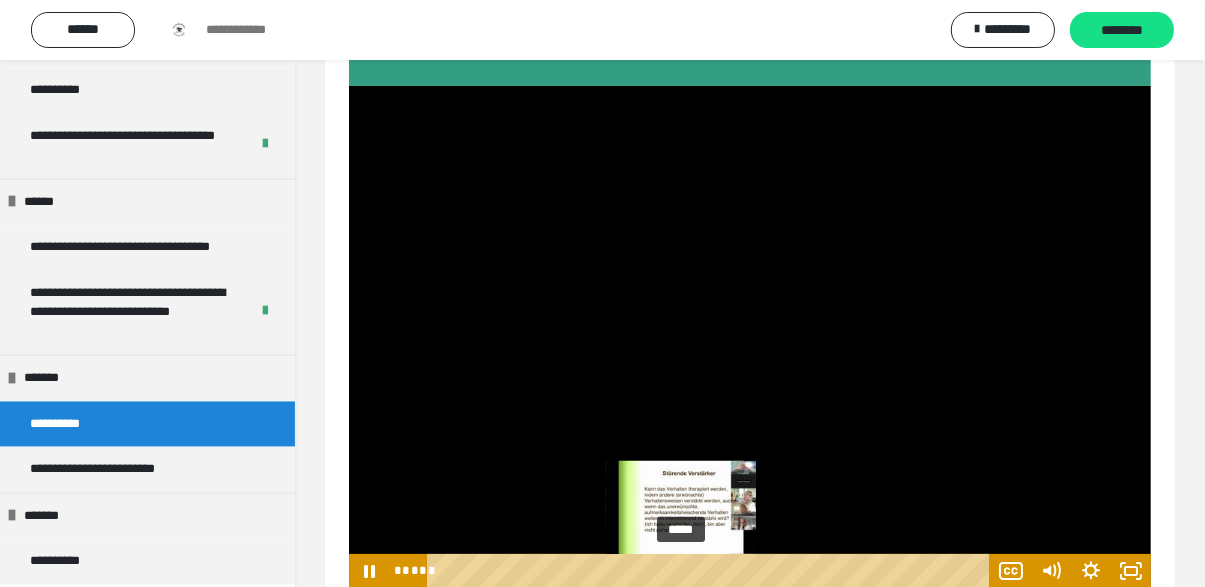 click at bounding box center [750, 336] 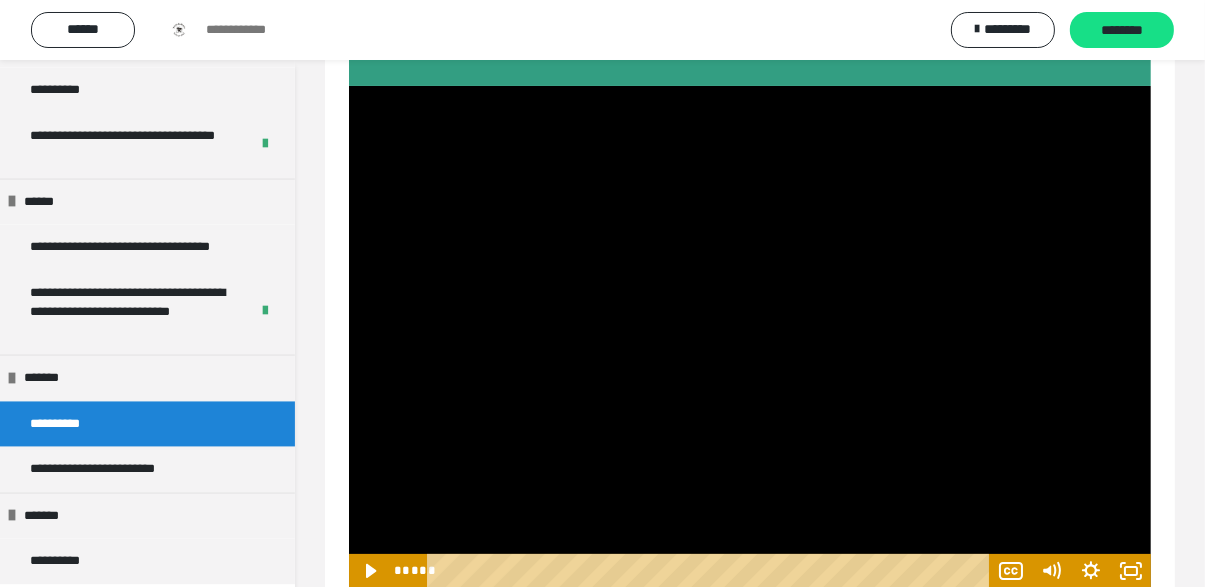 click at bounding box center (750, 336) 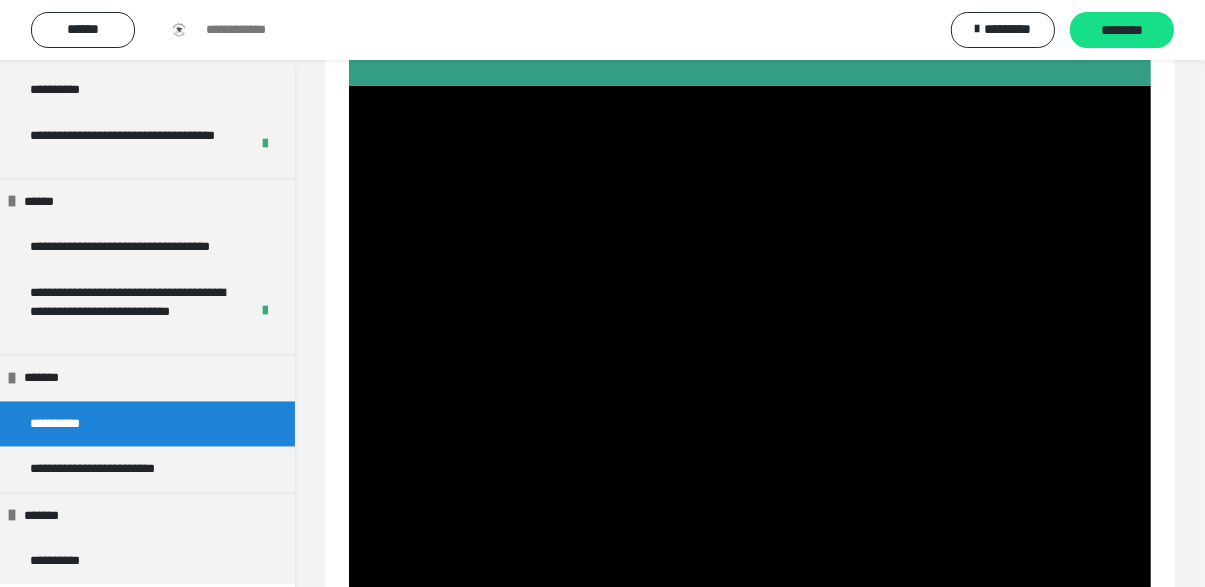 click at bounding box center [750, 336] 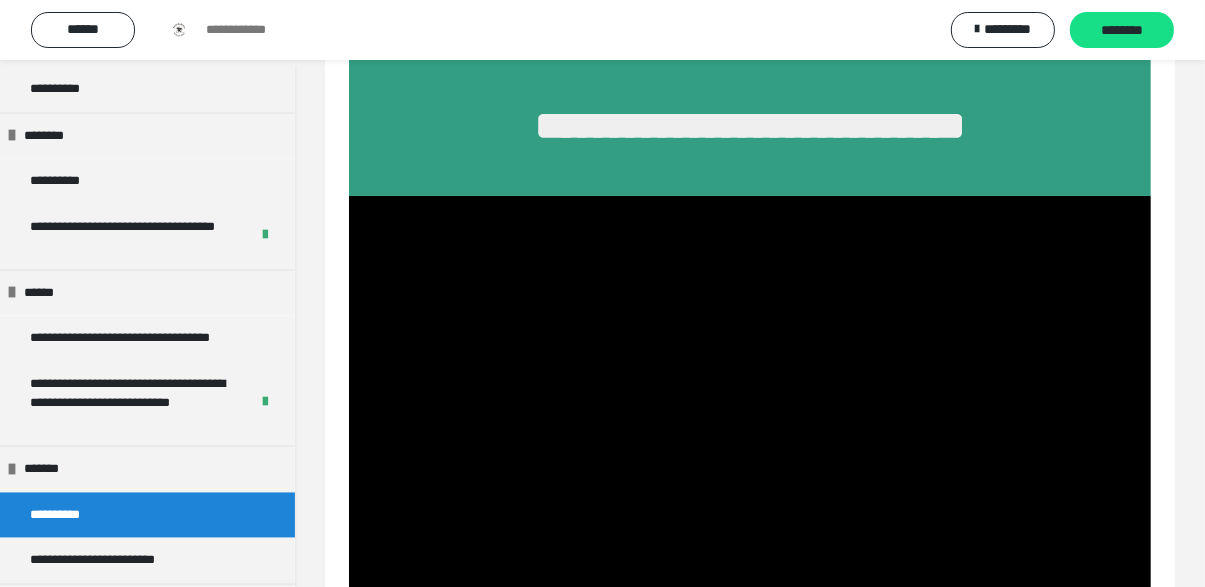scroll, scrollTop: 125, scrollLeft: 0, axis: vertical 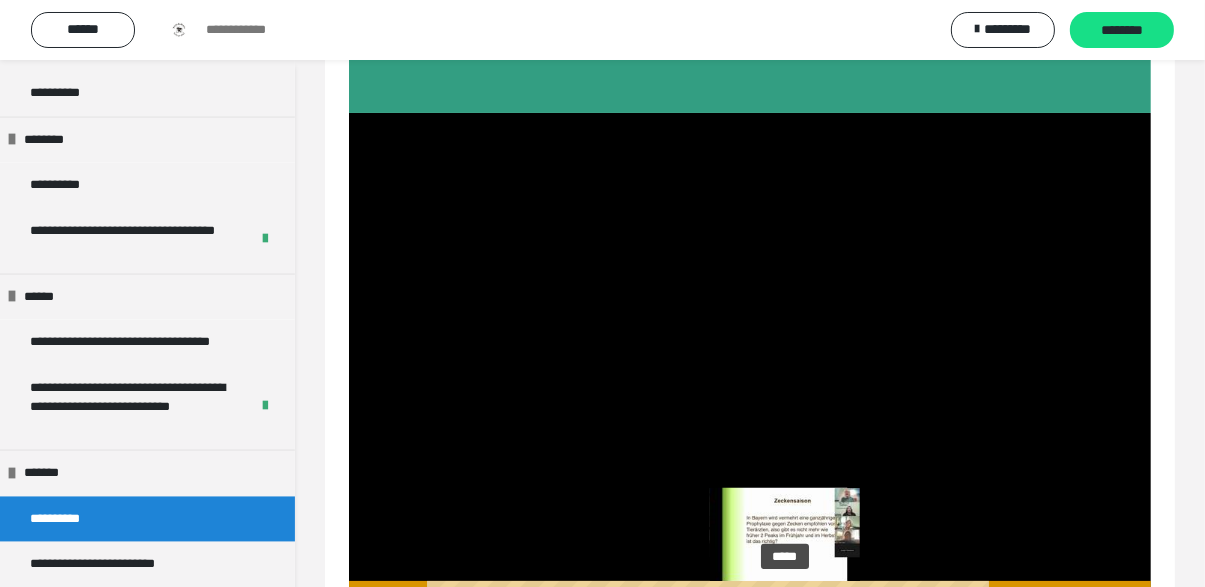 click on "*****" at bounding box center [711, 598] 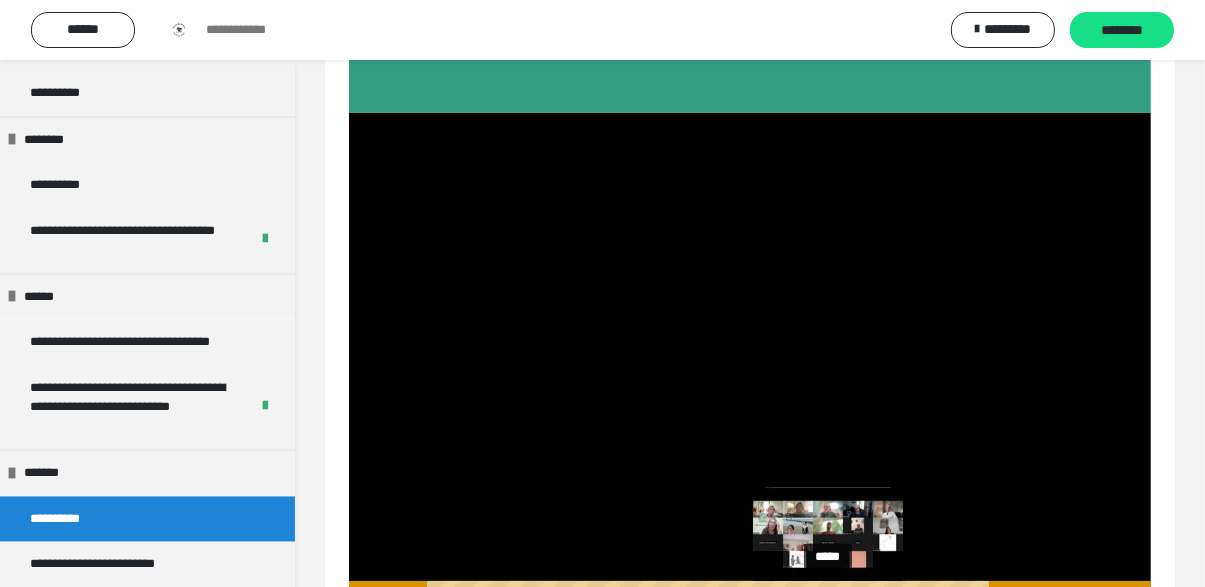 click on "*****" at bounding box center [711, 598] 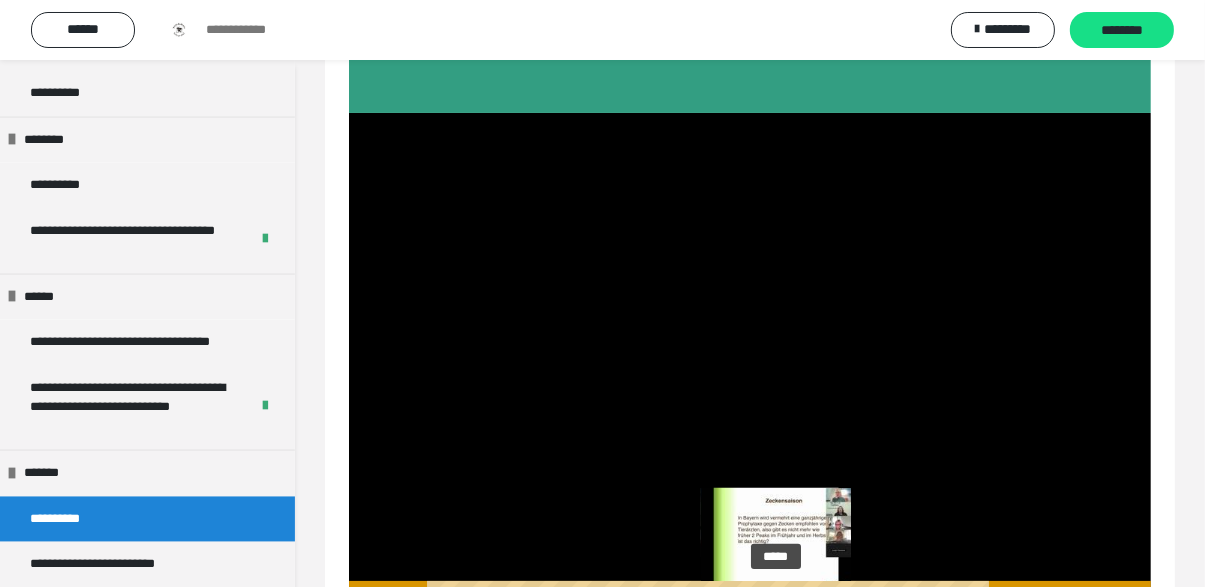 click on "*****" at bounding box center [711, 598] 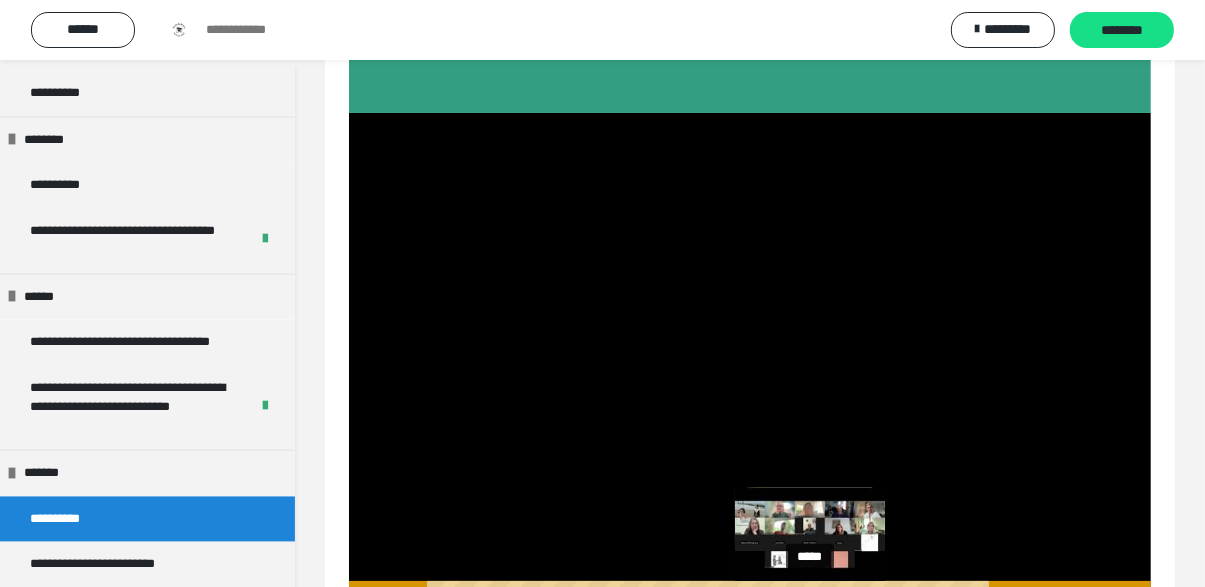 click on "*****" at bounding box center [711, 598] 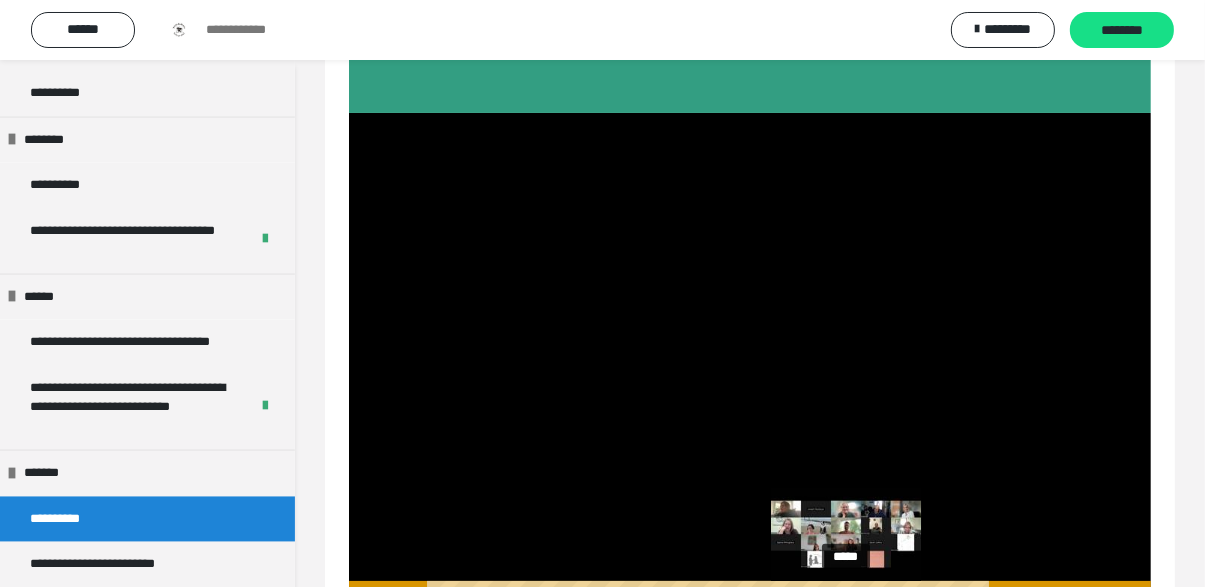 click on "*****" at bounding box center (711, 598) 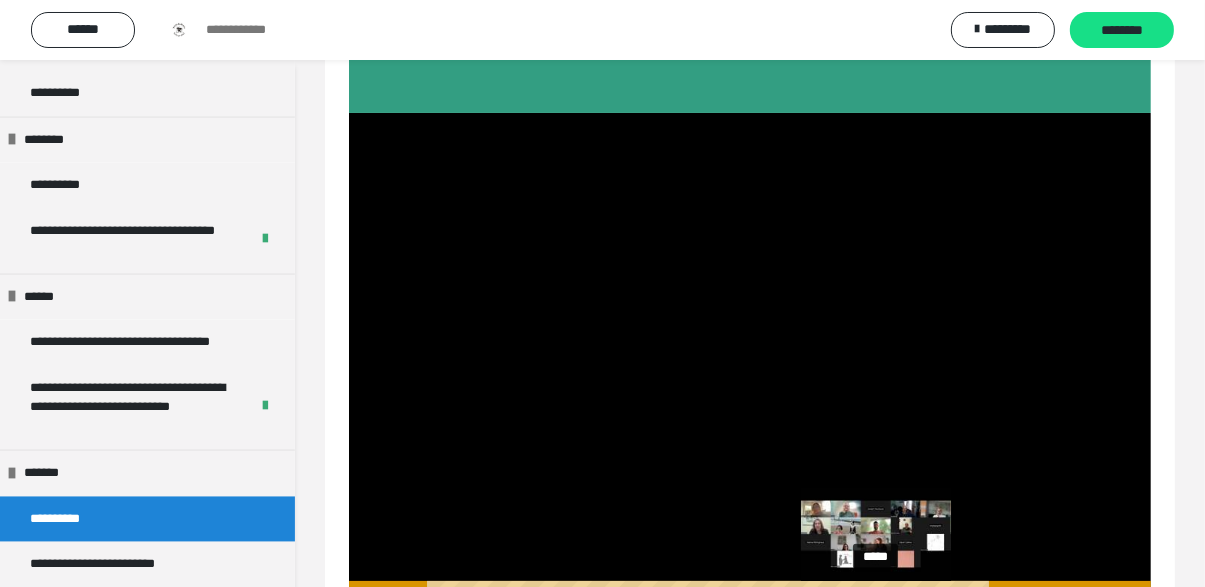 click on "**********" at bounding box center [750, 517] 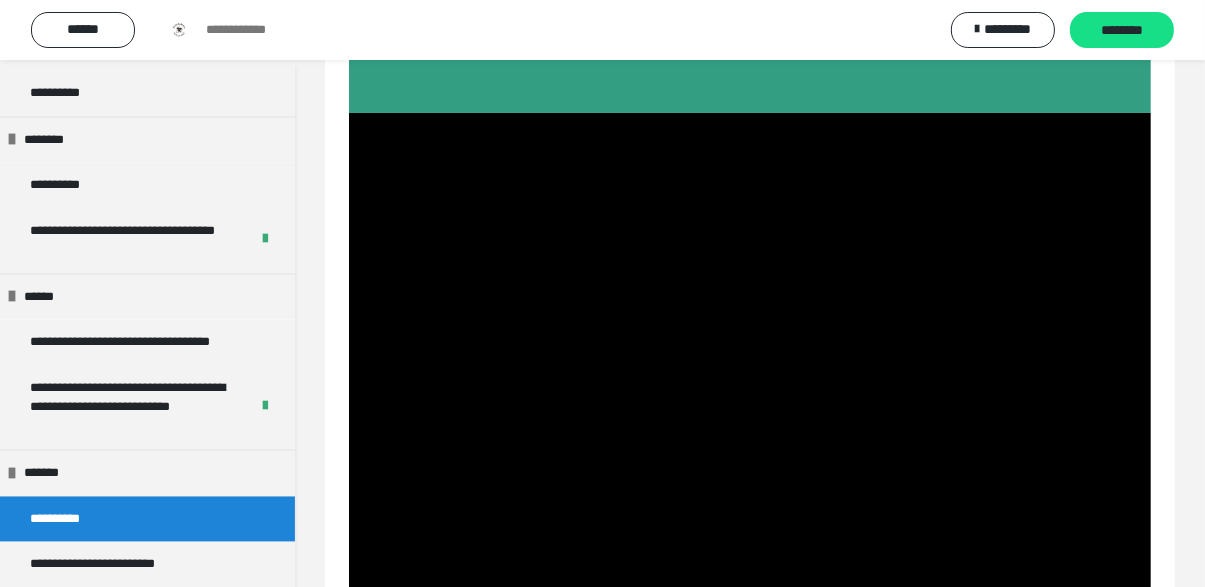 click at bounding box center (750, 363) 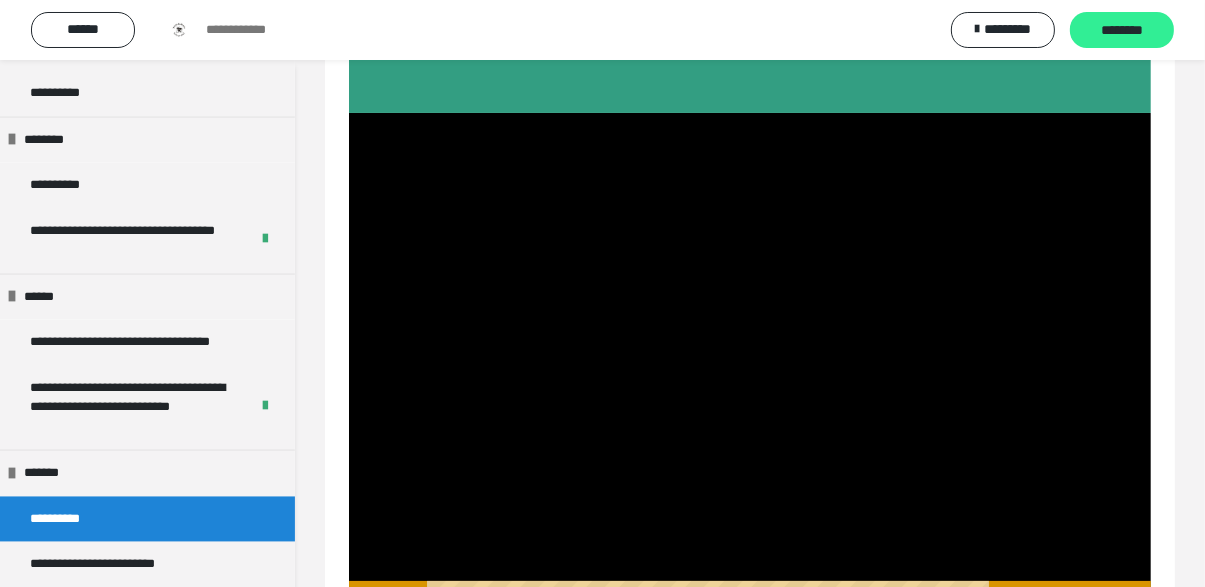 click on "********" at bounding box center [1122, 30] 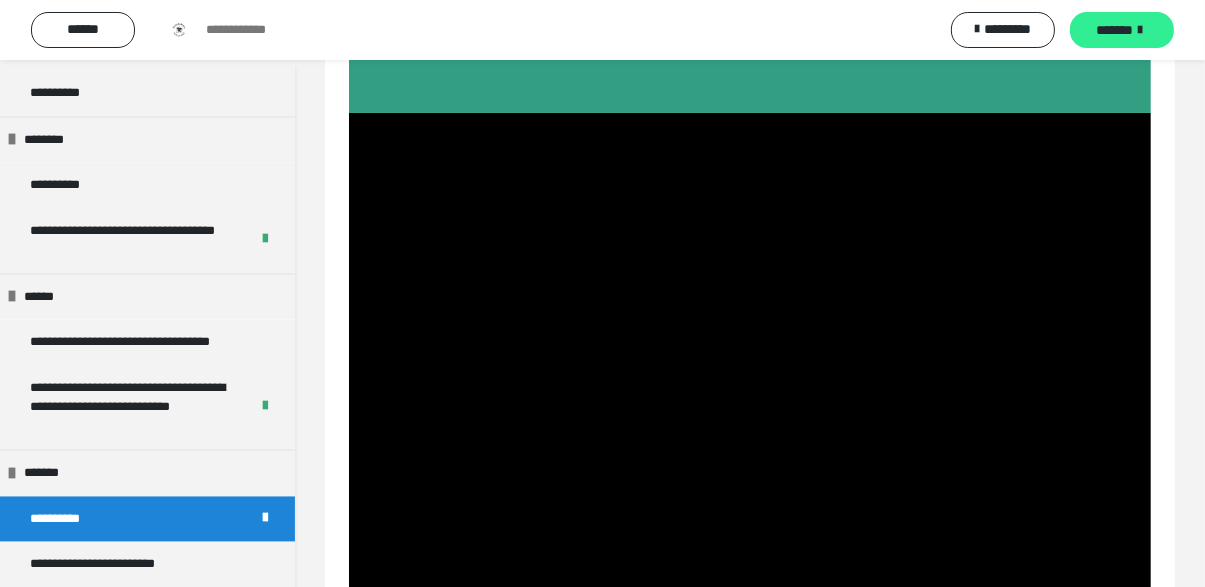 click on "*******" at bounding box center (1122, 30) 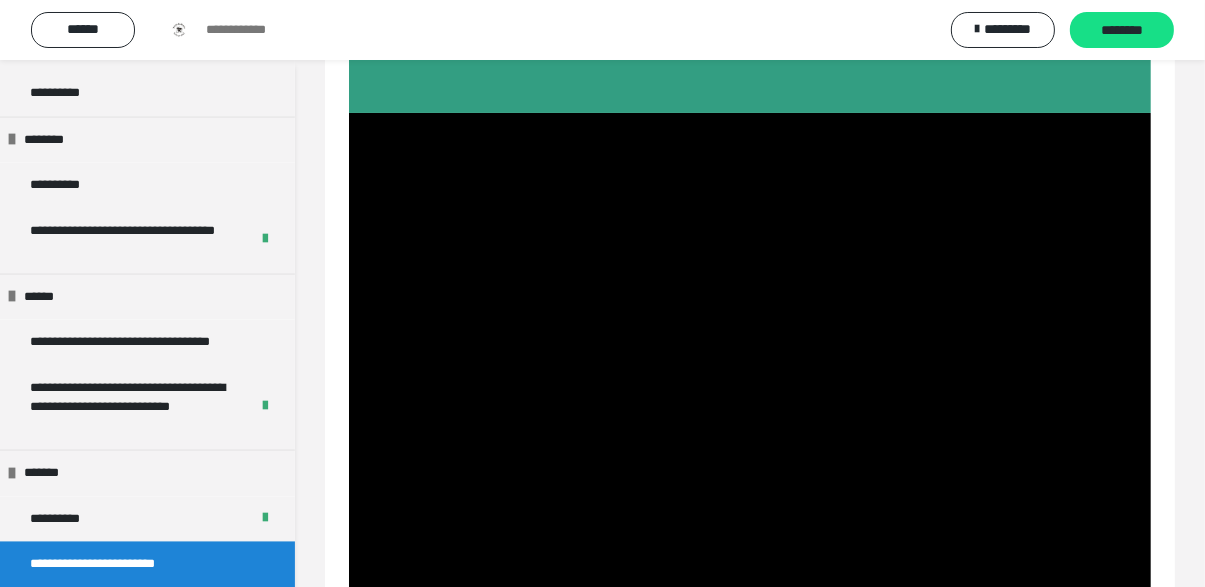 scroll, scrollTop: 96, scrollLeft: 0, axis: vertical 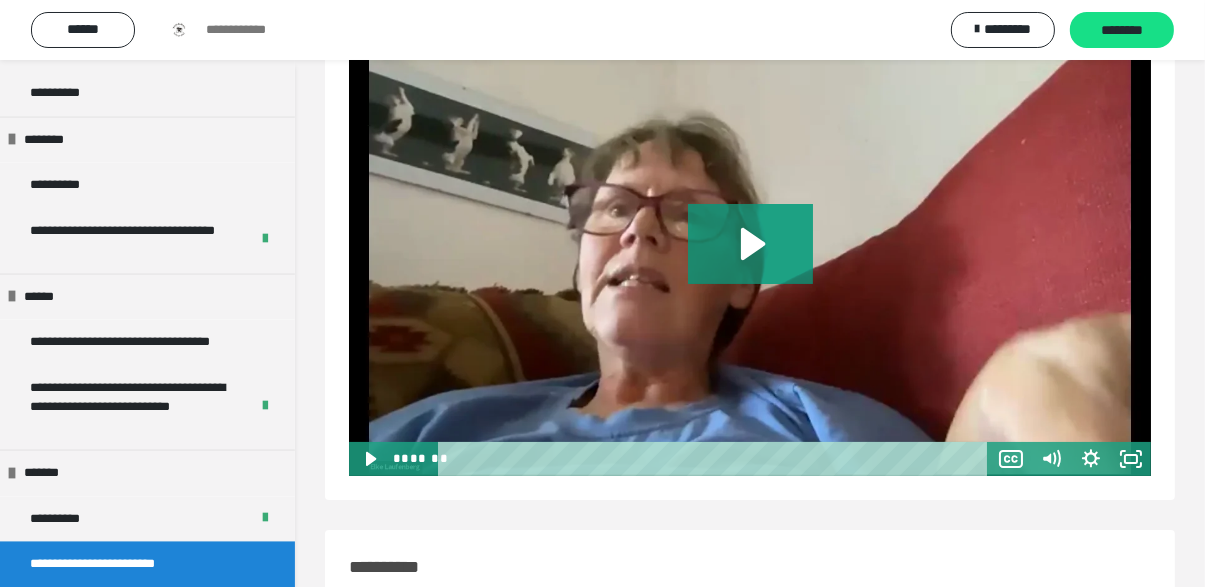 click on "****" at bounding box center (716, 459) 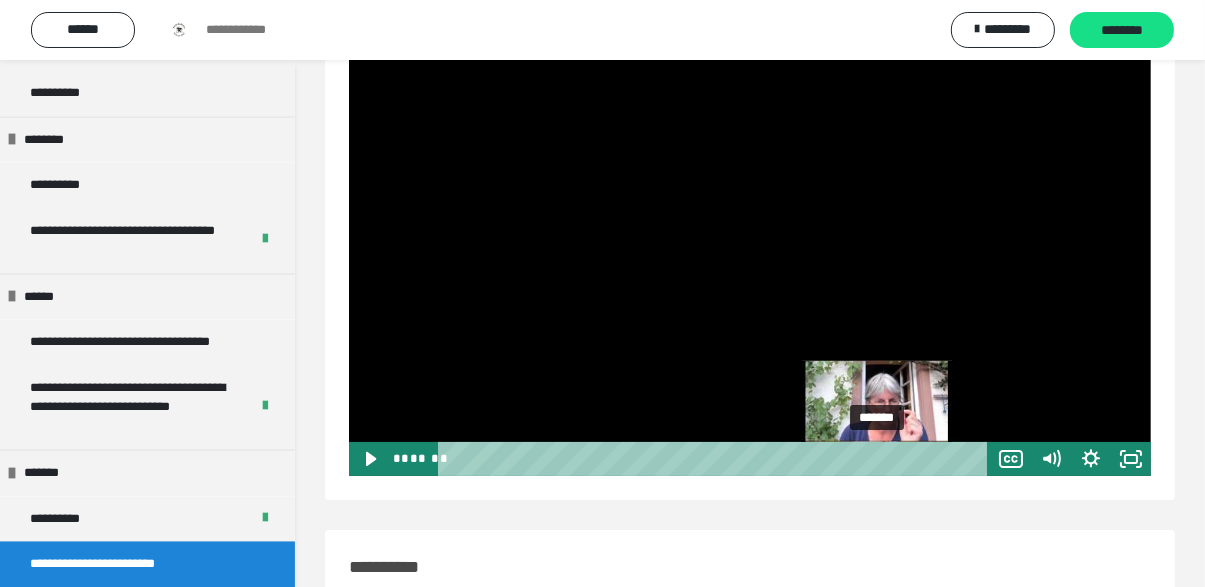 click at bounding box center [750, 260] 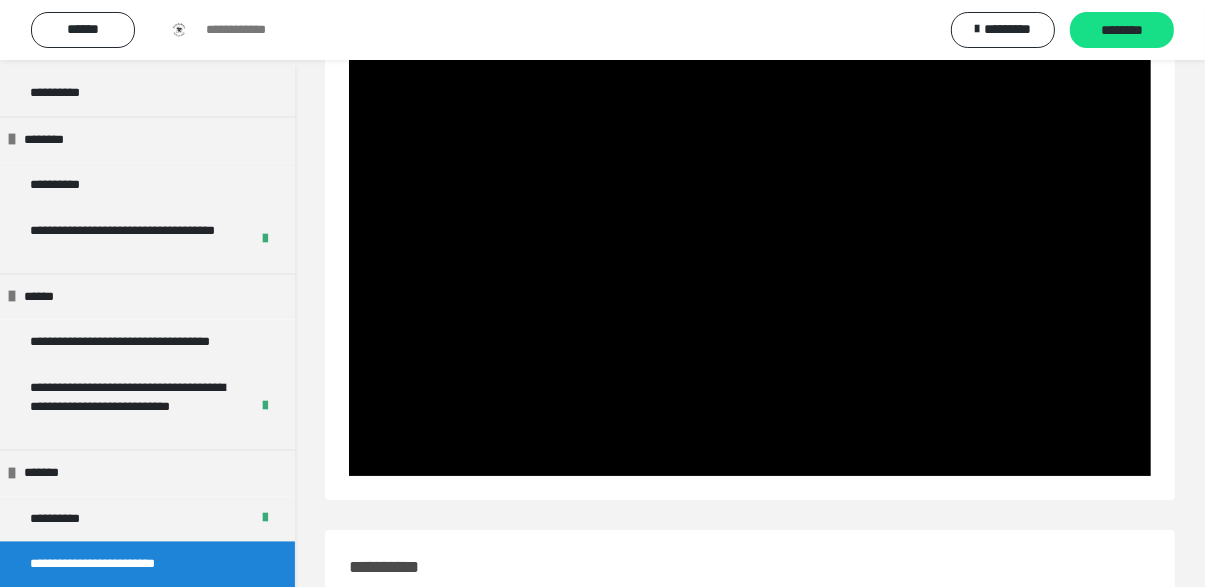 click at bounding box center [750, 260] 